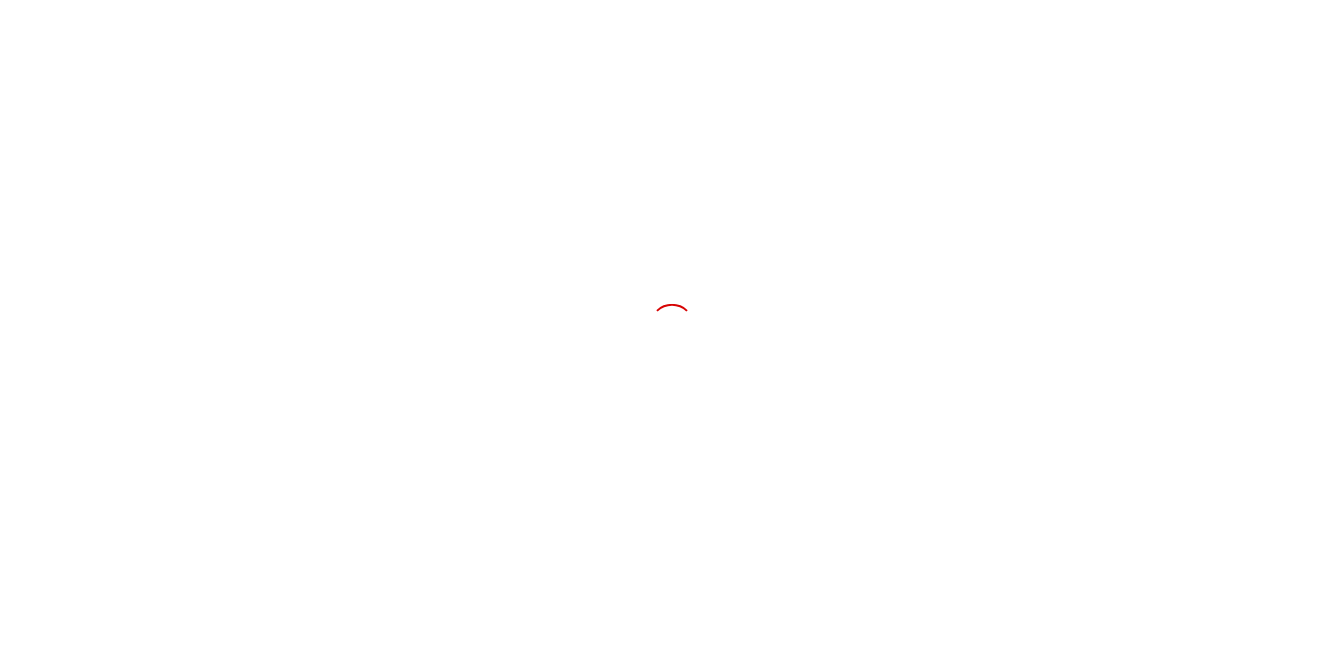 scroll, scrollTop: 0, scrollLeft: 0, axis: both 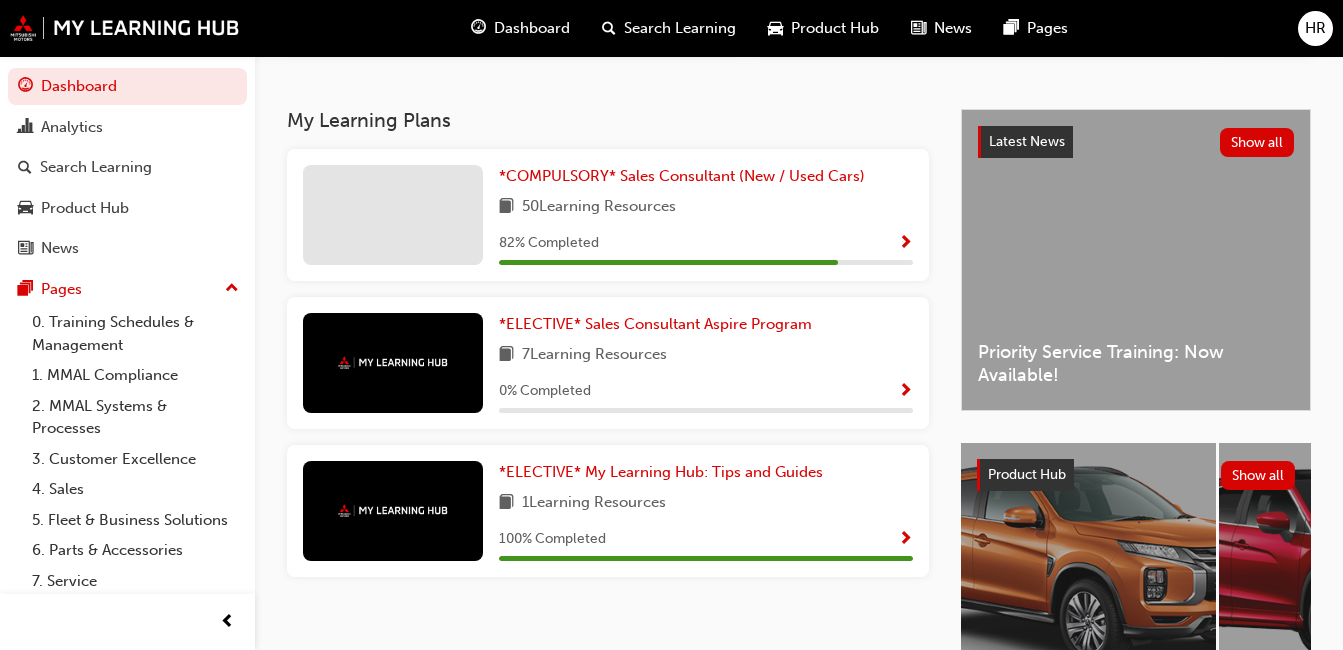click on "50  Learning Resources" at bounding box center (599, 207) 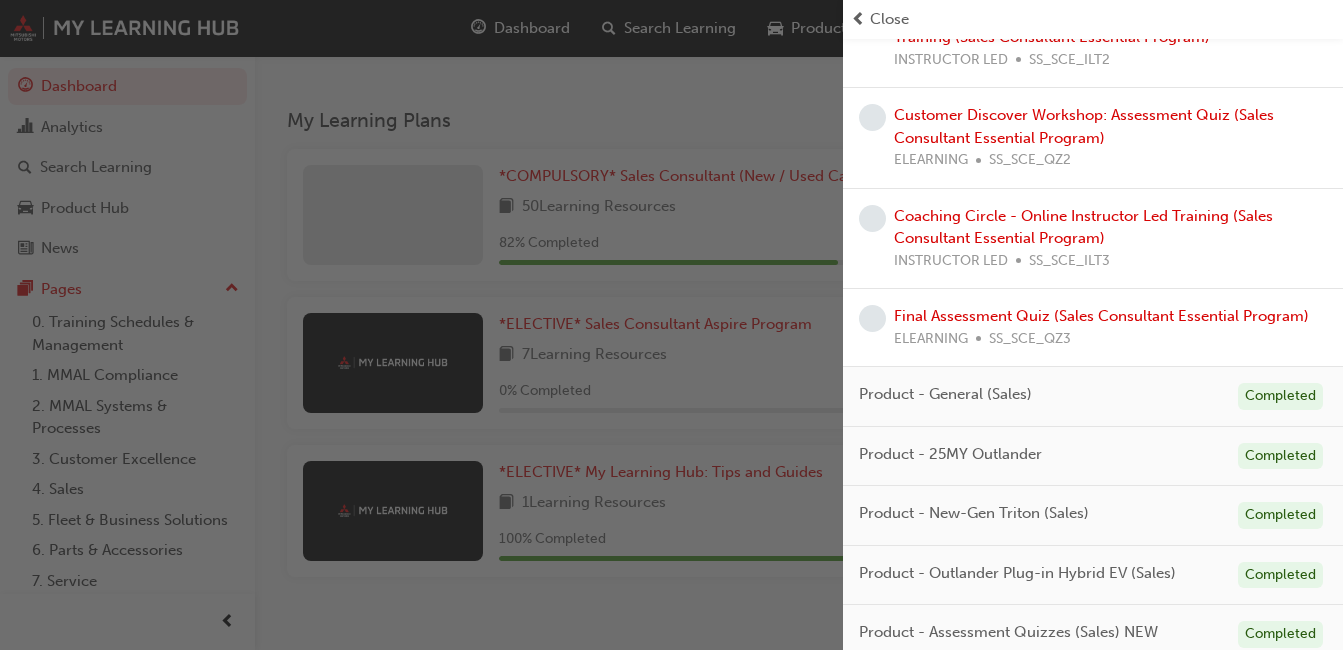 scroll, scrollTop: 1162, scrollLeft: 0, axis: vertical 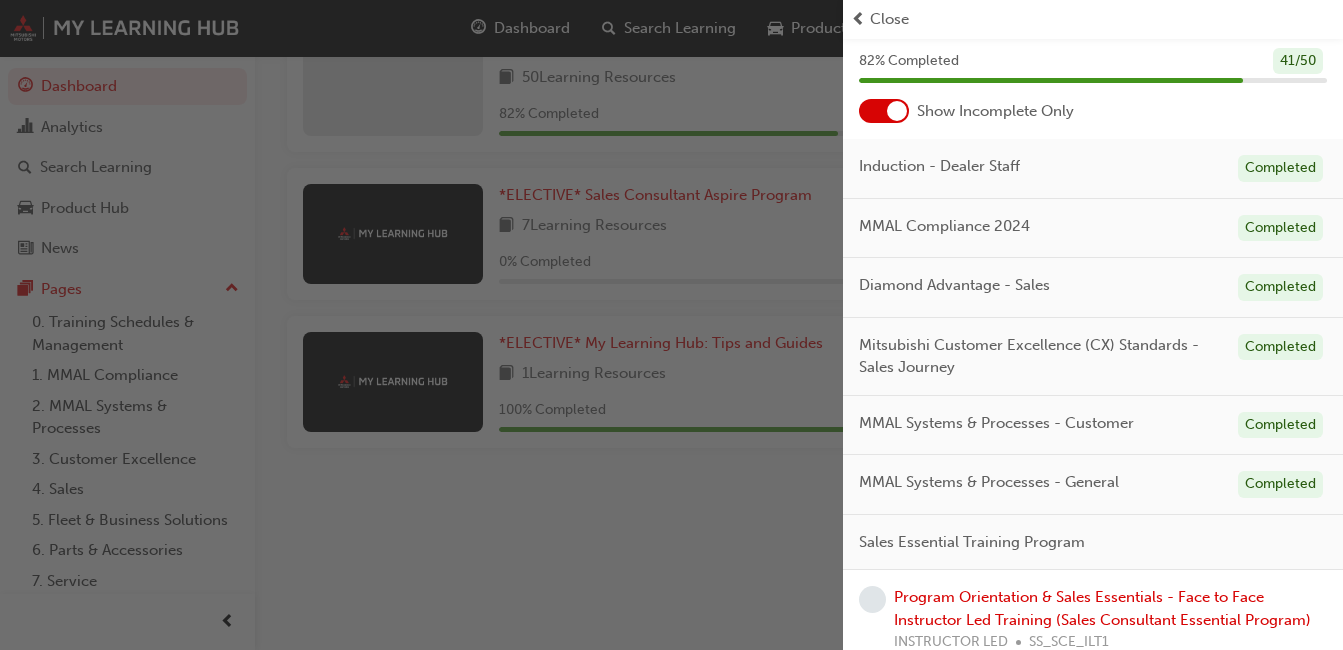 click at bounding box center [421, 325] 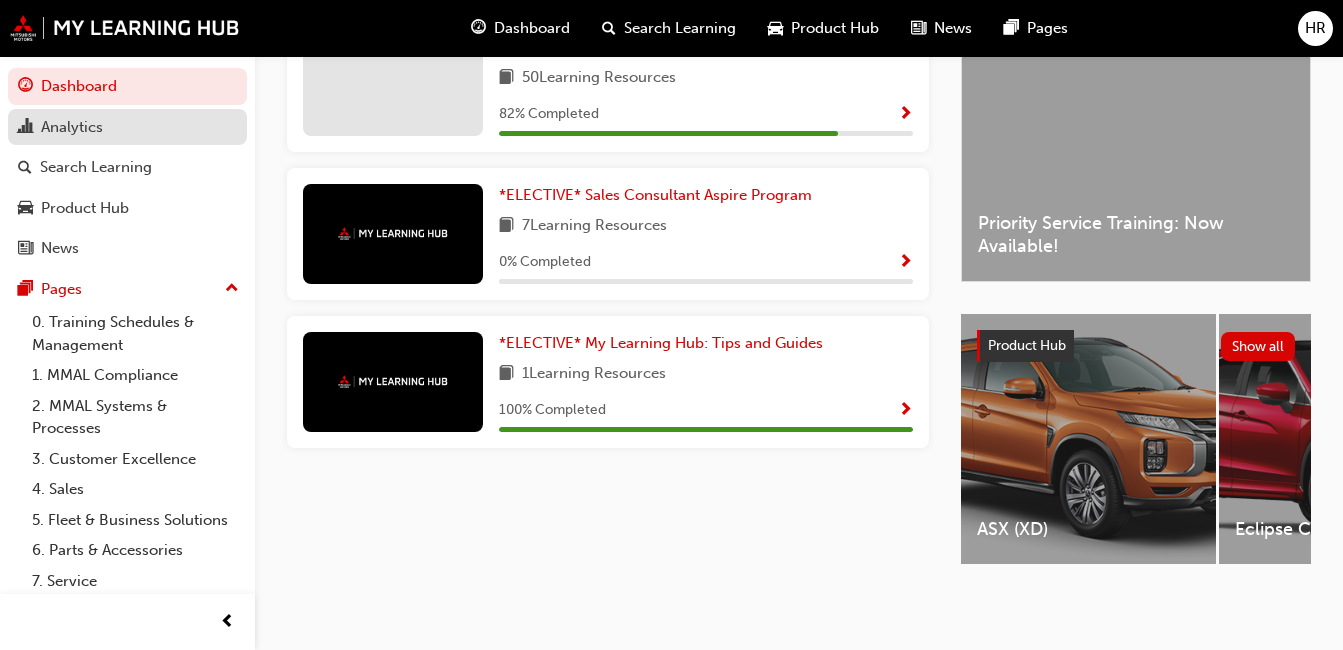 click on "Analytics" at bounding box center (72, 127) 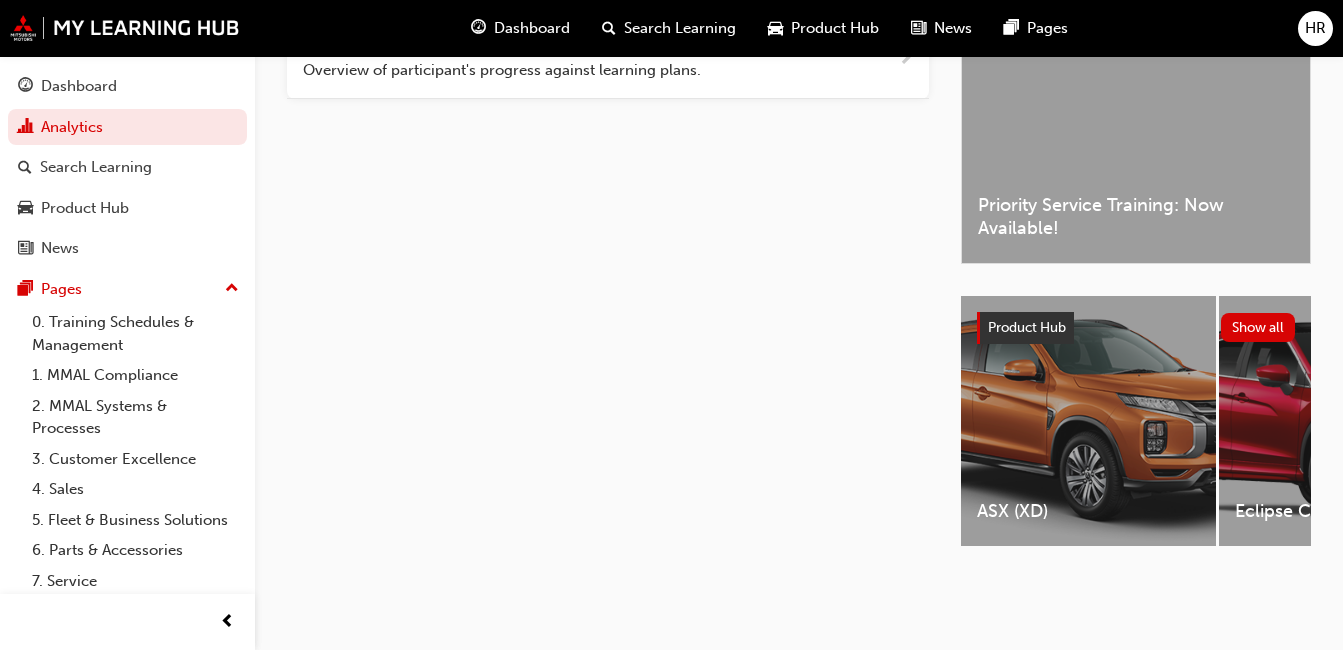 scroll, scrollTop: 148, scrollLeft: 0, axis: vertical 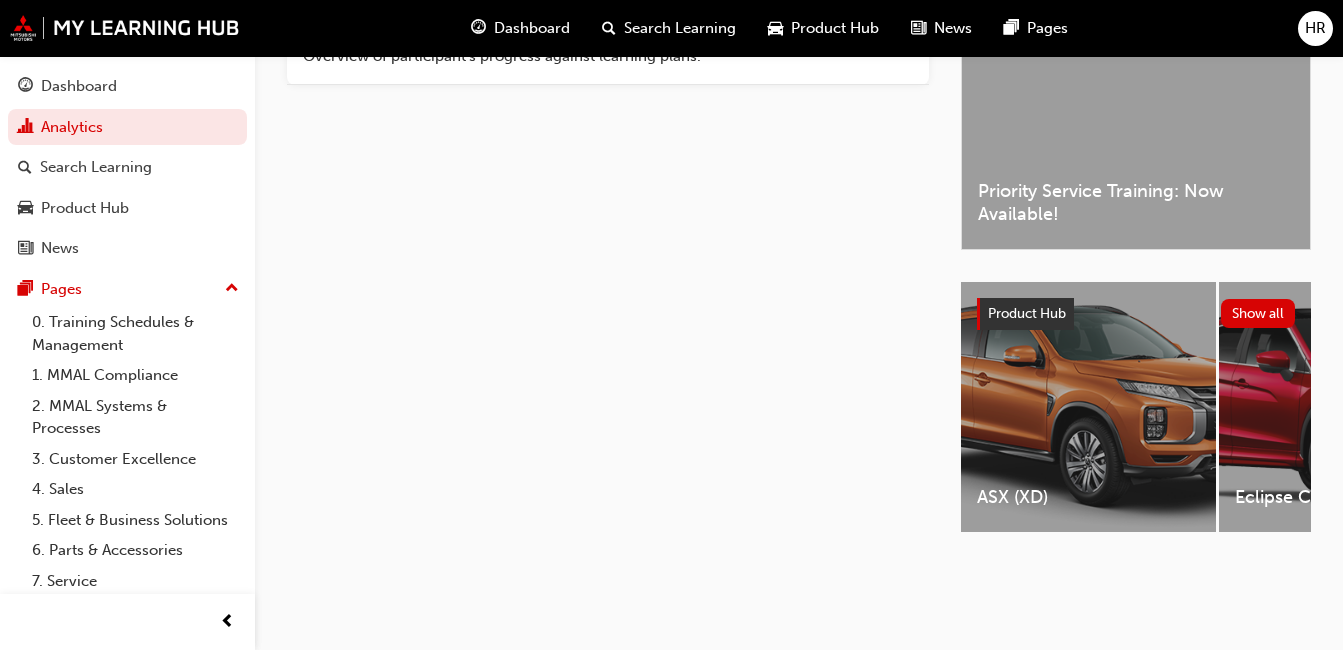 click on "Eclipse Cross (YB)" at bounding box center (1346, 409) 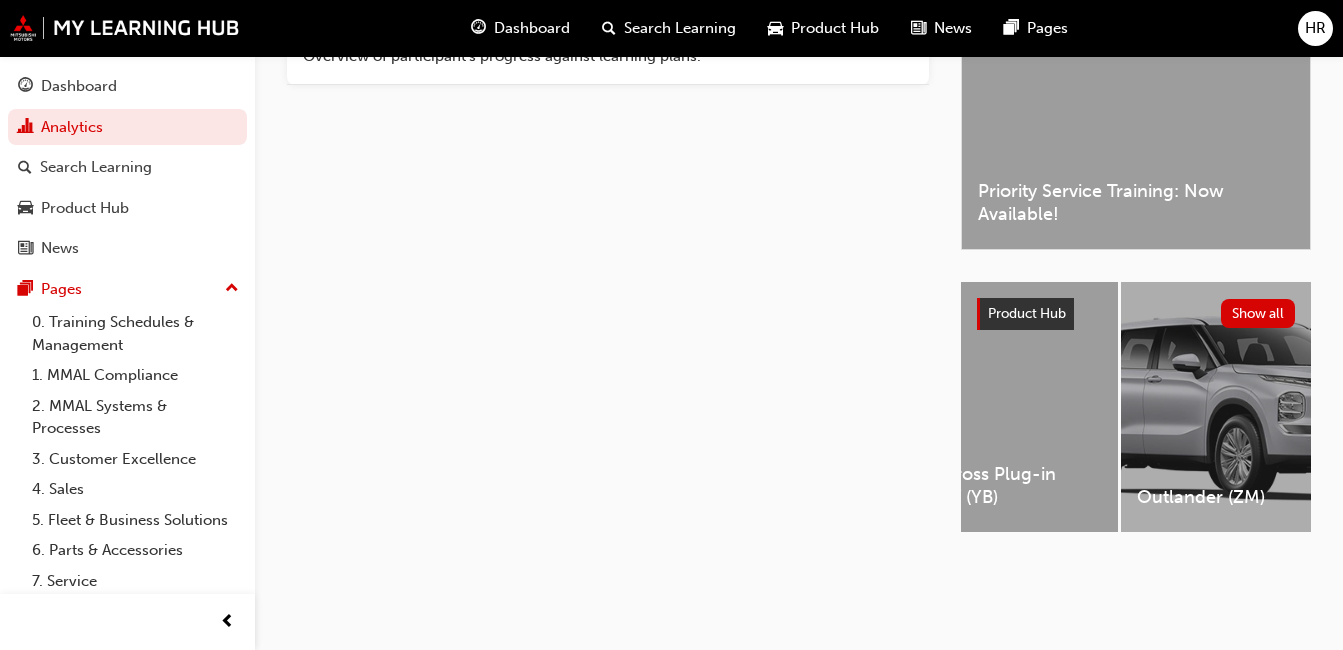 scroll, scrollTop: 0, scrollLeft: 919, axis: horizontal 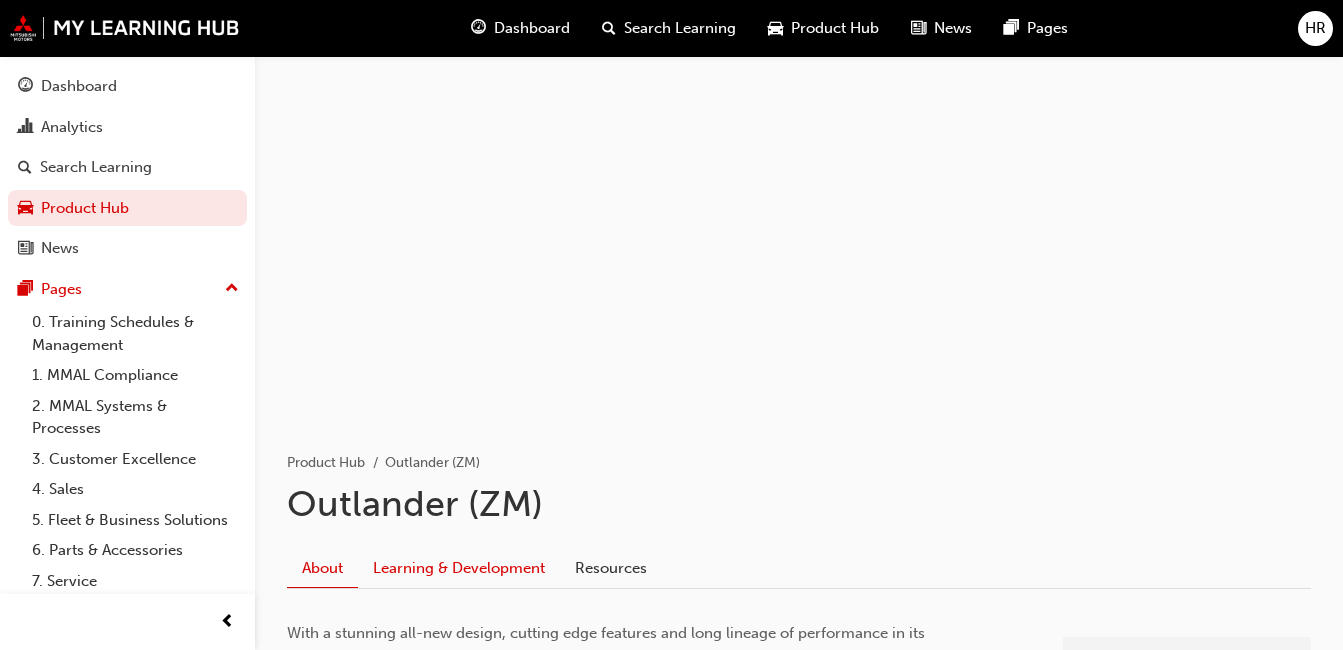 click on "Learning & Development" at bounding box center (459, 569) 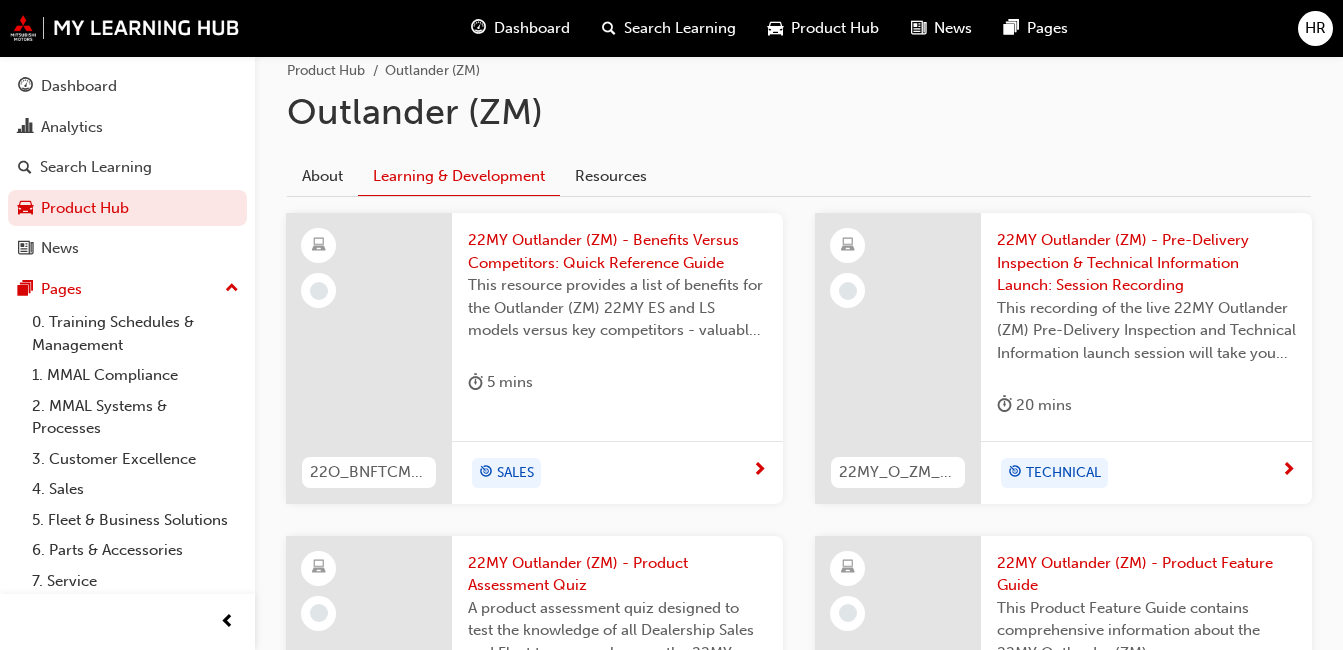 scroll, scrollTop: 0, scrollLeft: 0, axis: both 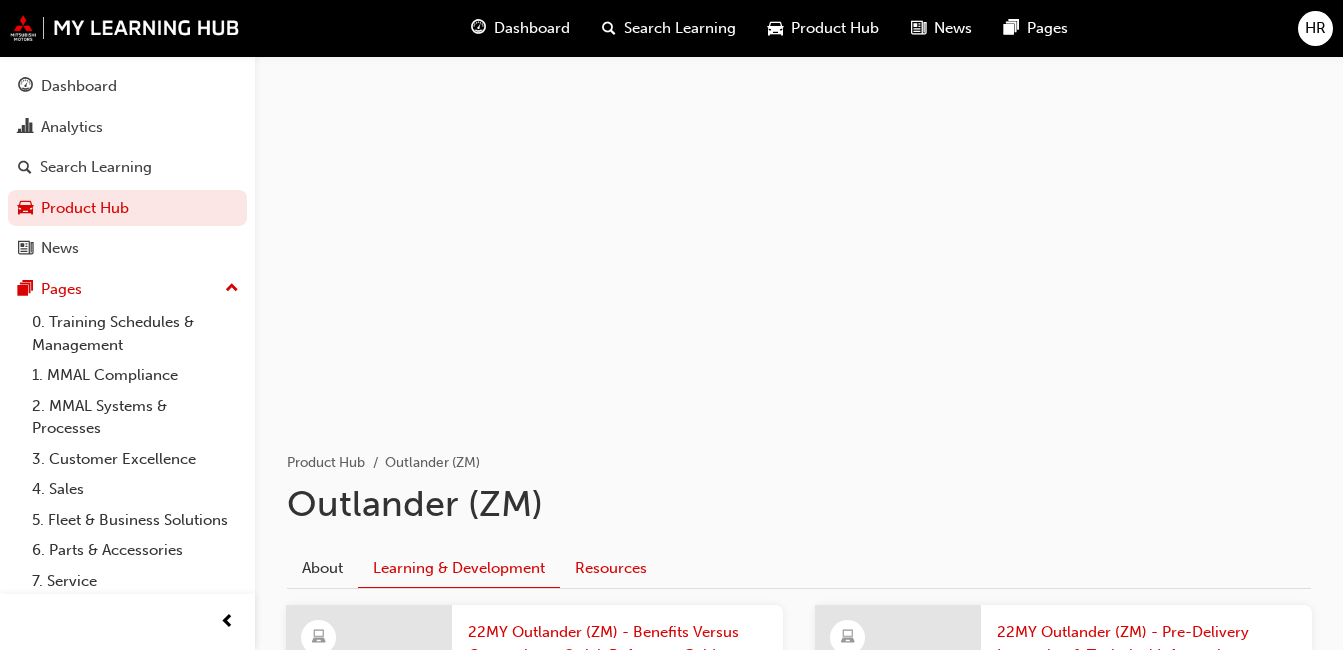 click on "Resources" at bounding box center [611, 569] 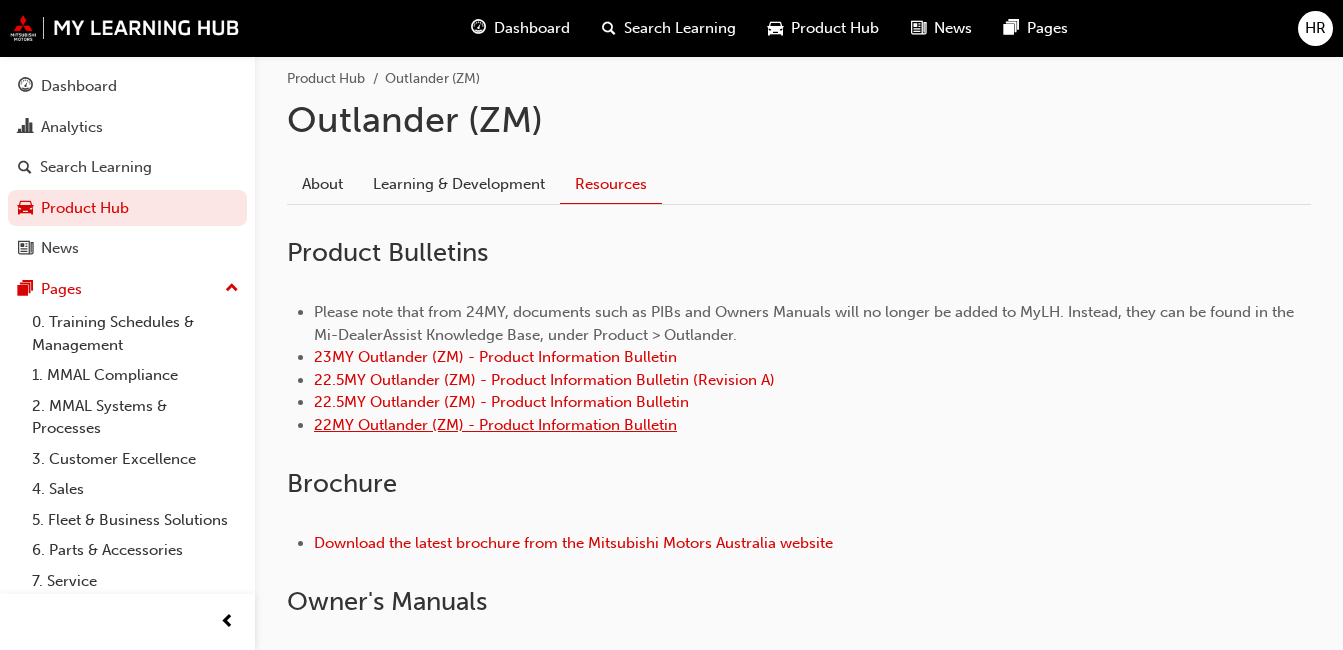 scroll, scrollTop: 300, scrollLeft: 0, axis: vertical 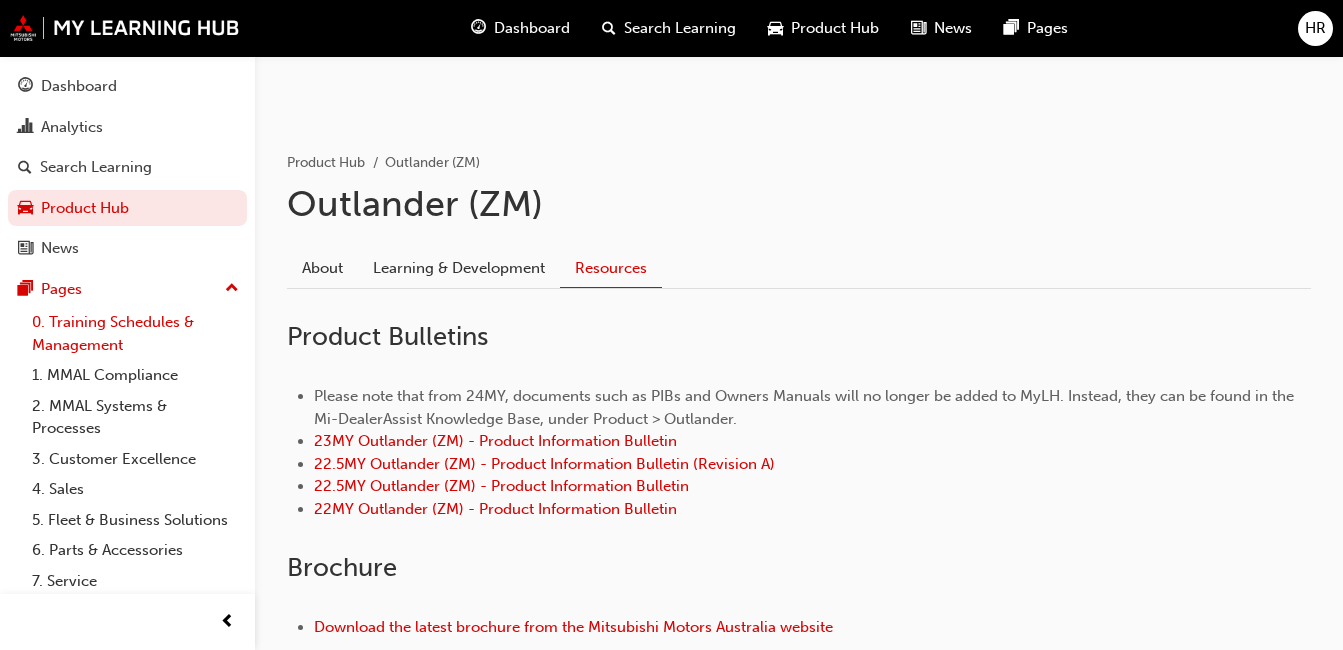 click on "0. Training Schedules & Management" at bounding box center [135, 333] 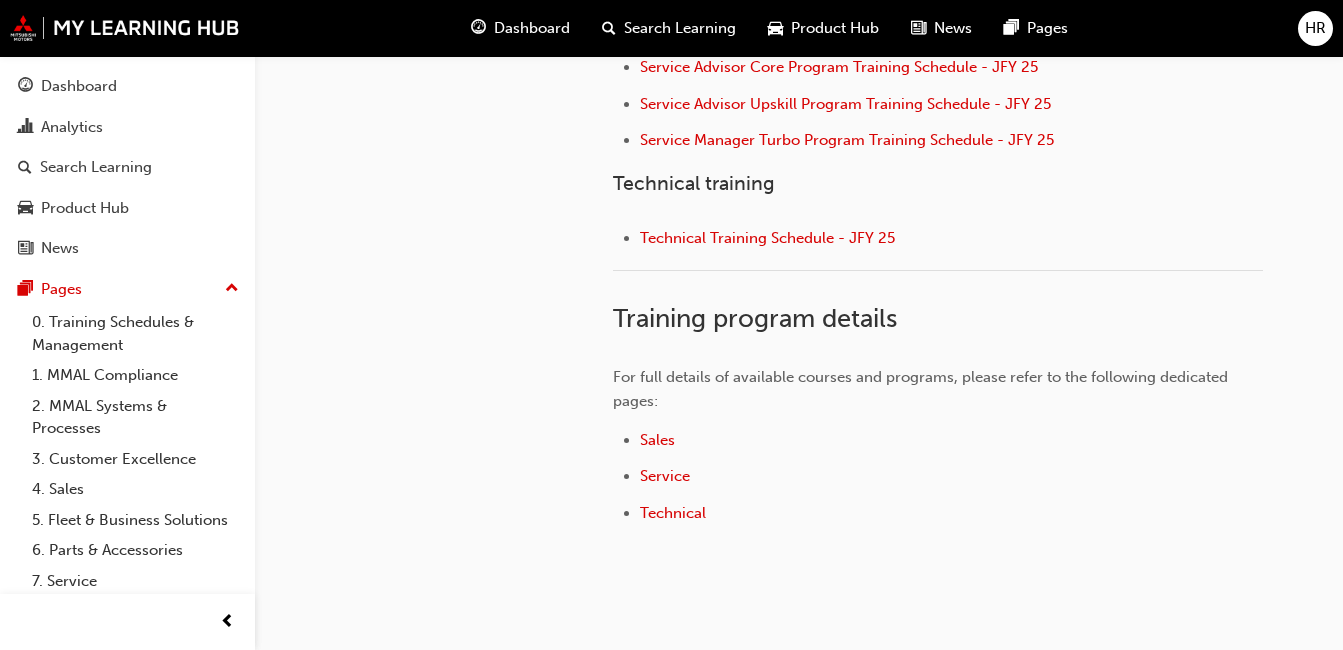 scroll, scrollTop: 1100, scrollLeft: 0, axis: vertical 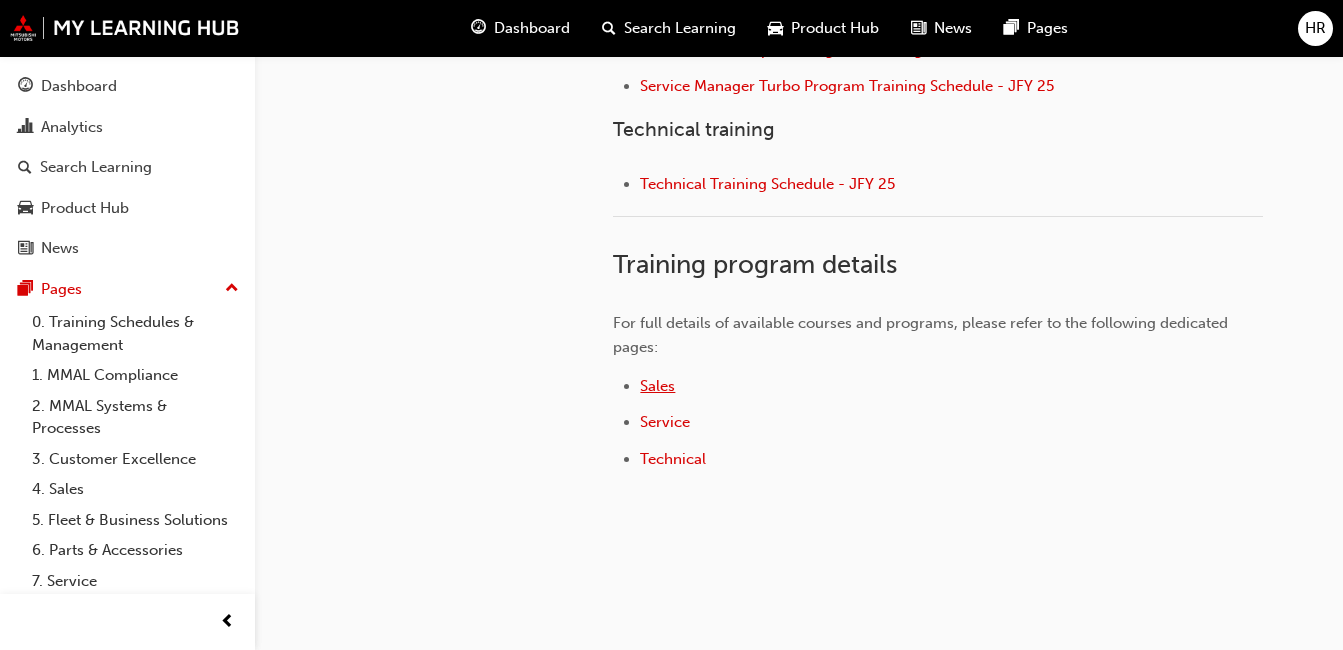 click on "Sales" at bounding box center [657, 386] 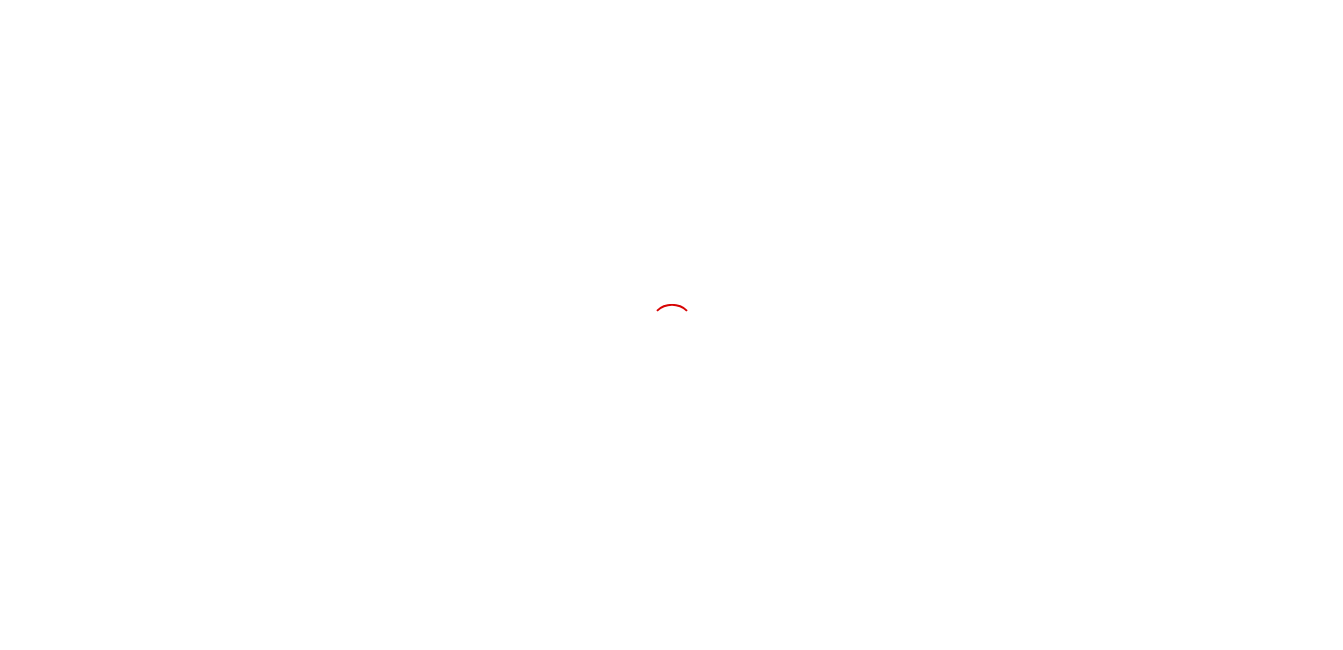 scroll, scrollTop: 0, scrollLeft: 0, axis: both 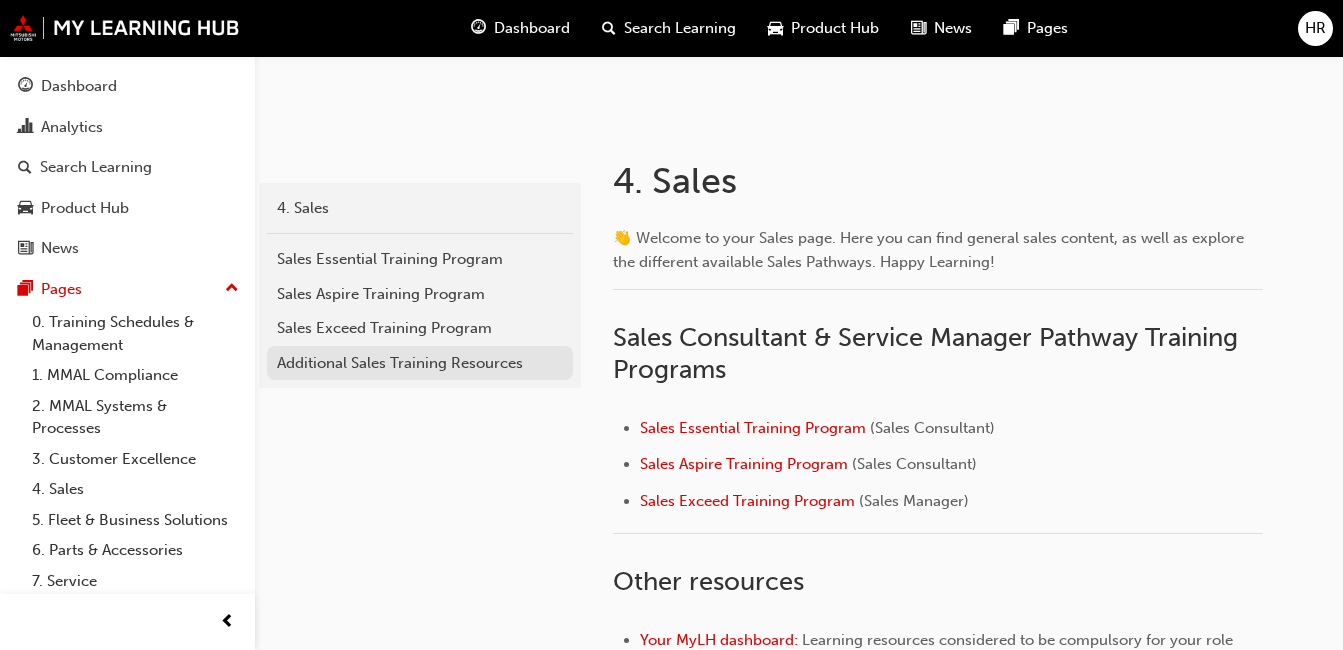click on "Additional Sales Training Resources" at bounding box center [420, 363] 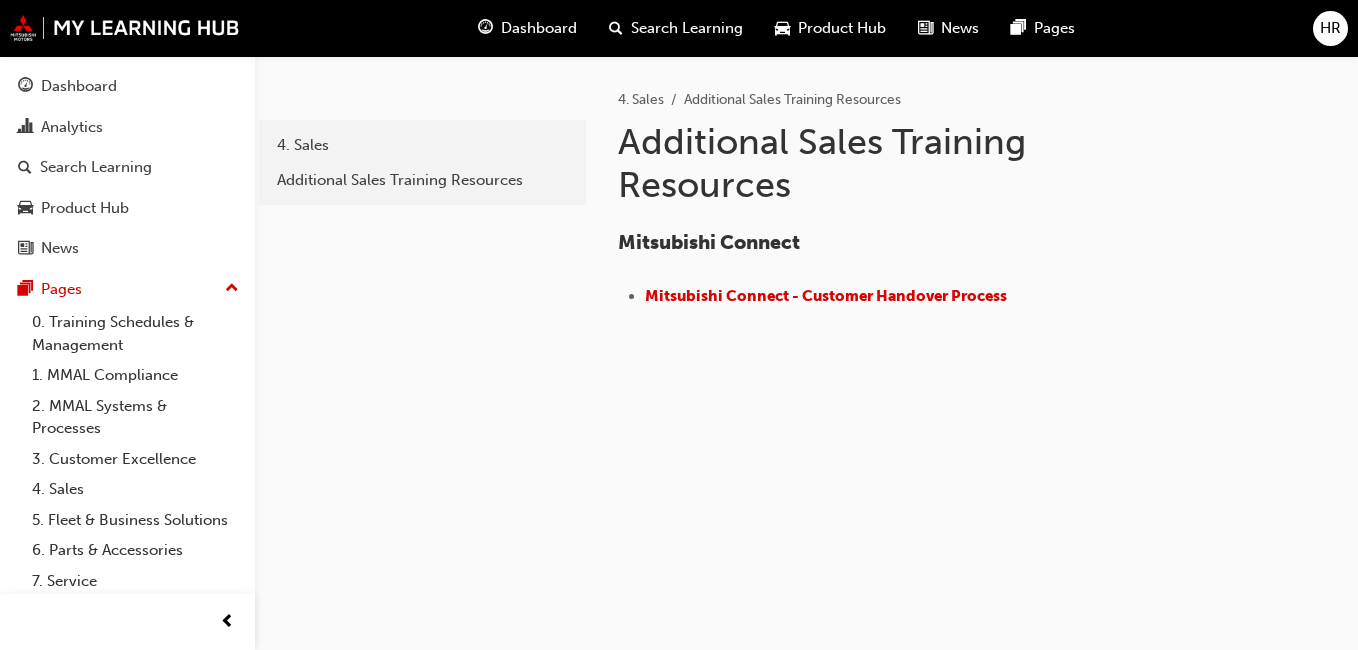 click on "Dashboard" at bounding box center (539, 28) 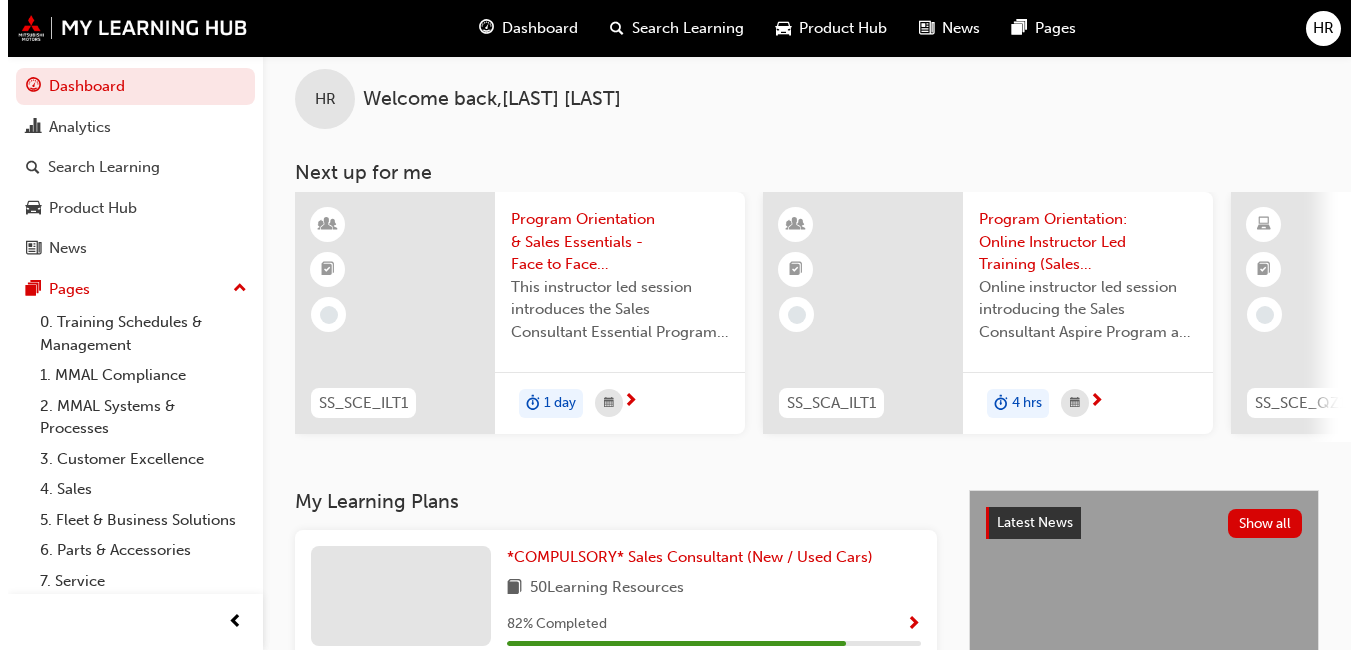 scroll, scrollTop: 0, scrollLeft: 0, axis: both 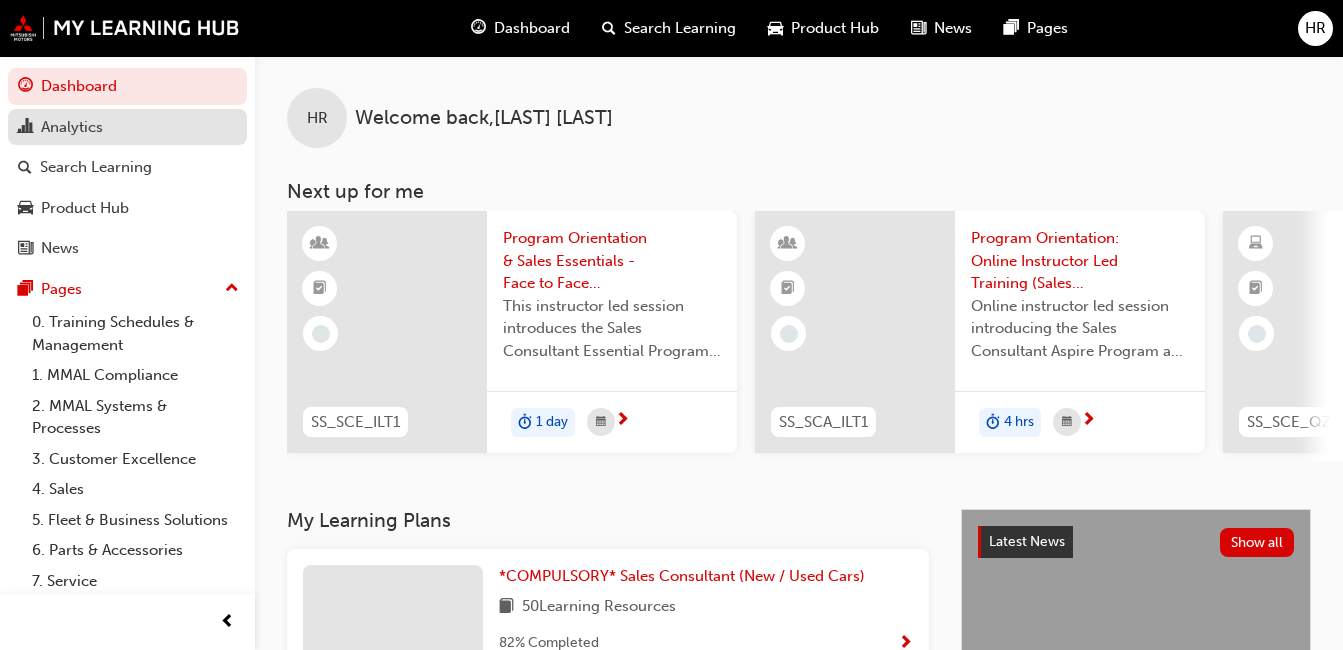 click on "Analytics" at bounding box center [72, 127] 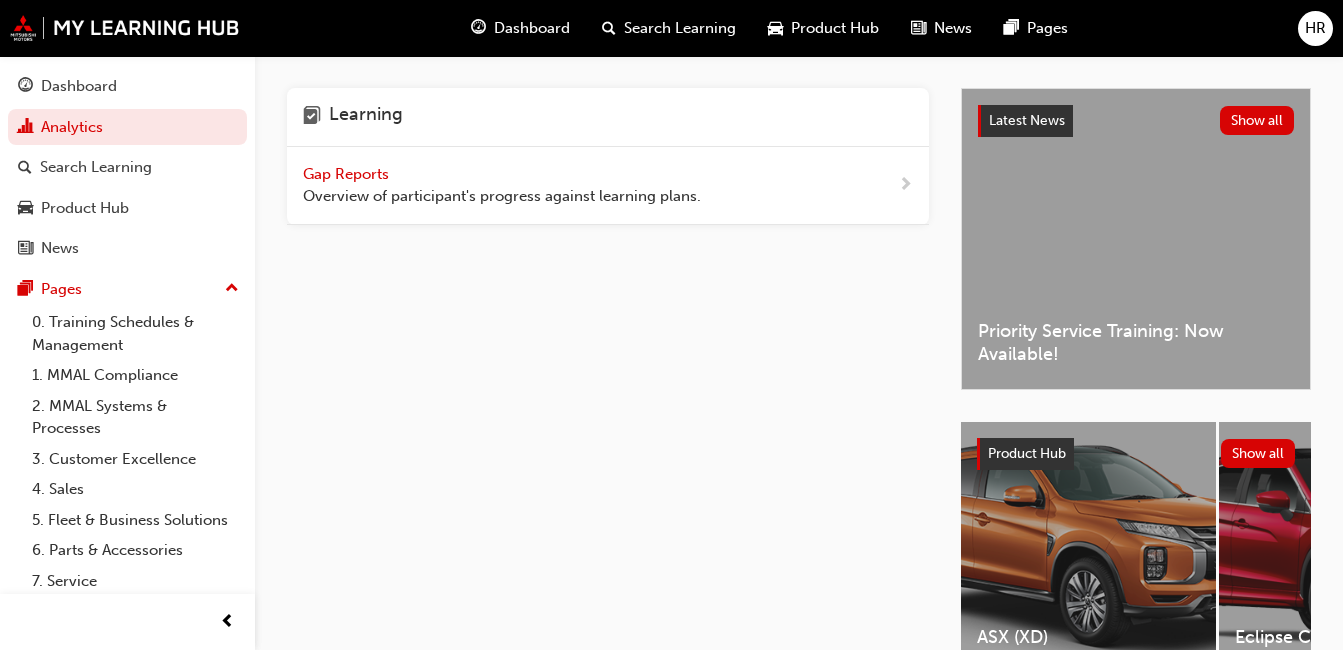 click on "Overview of participant's progress against learning plans." at bounding box center [502, 196] 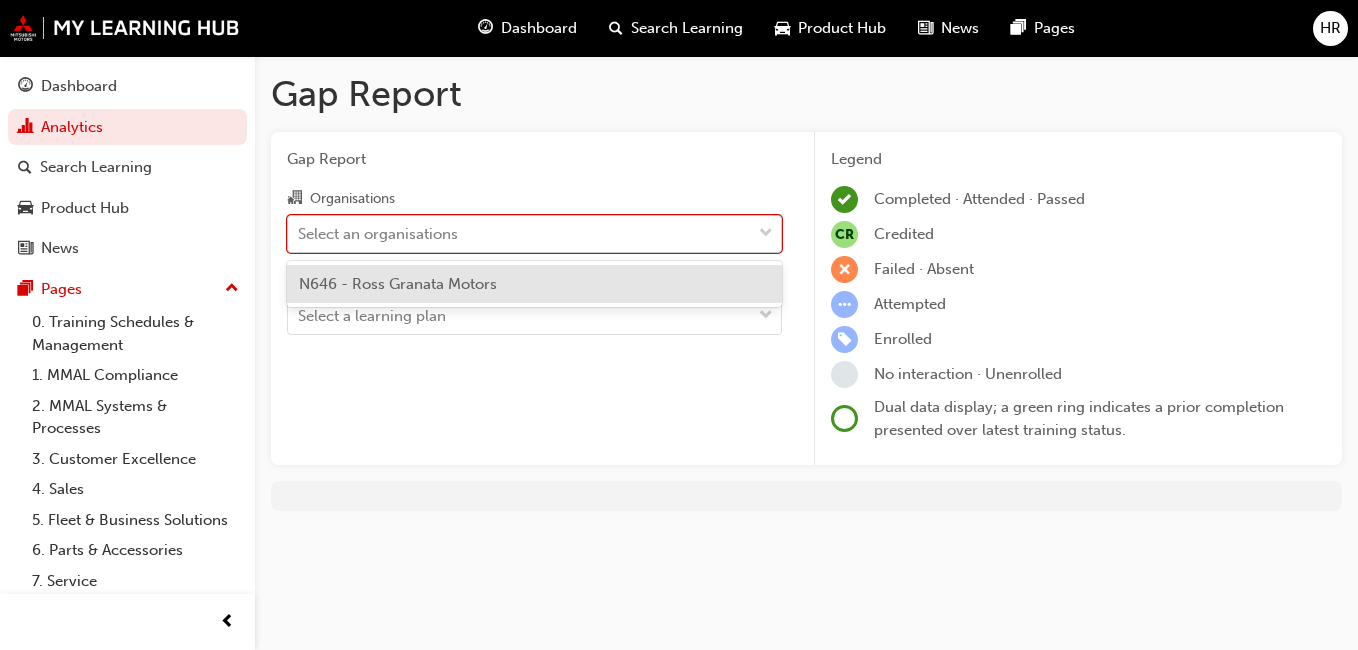 click on "Select an organisations" at bounding box center [519, 233] 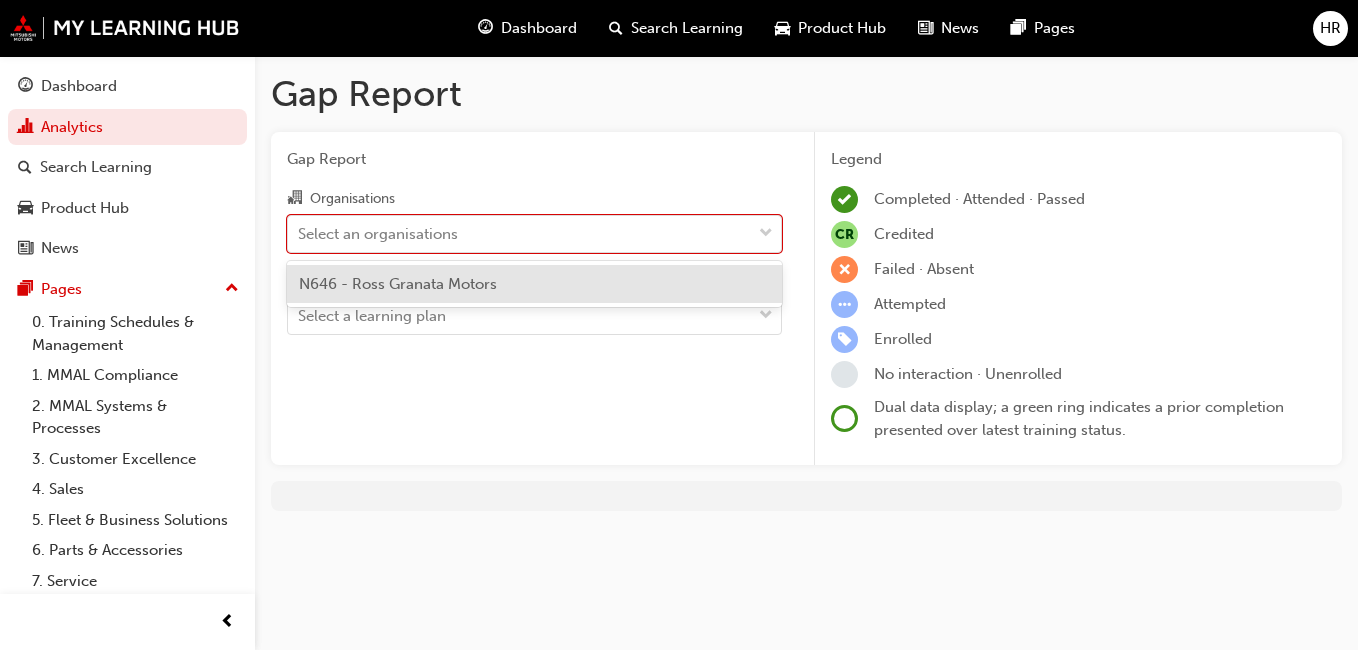 click on "N646 - Ross Granata Motors" at bounding box center [398, 284] 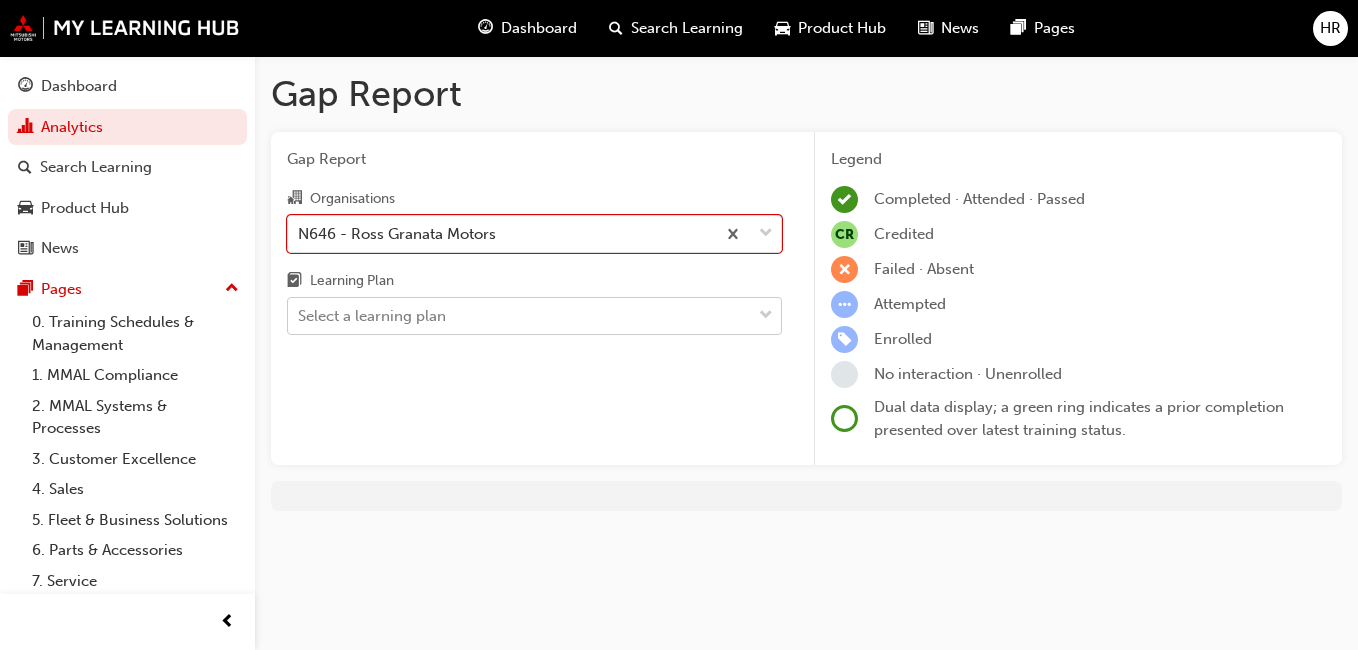 click on "Select a learning plan" at bounding box center (519, 316) 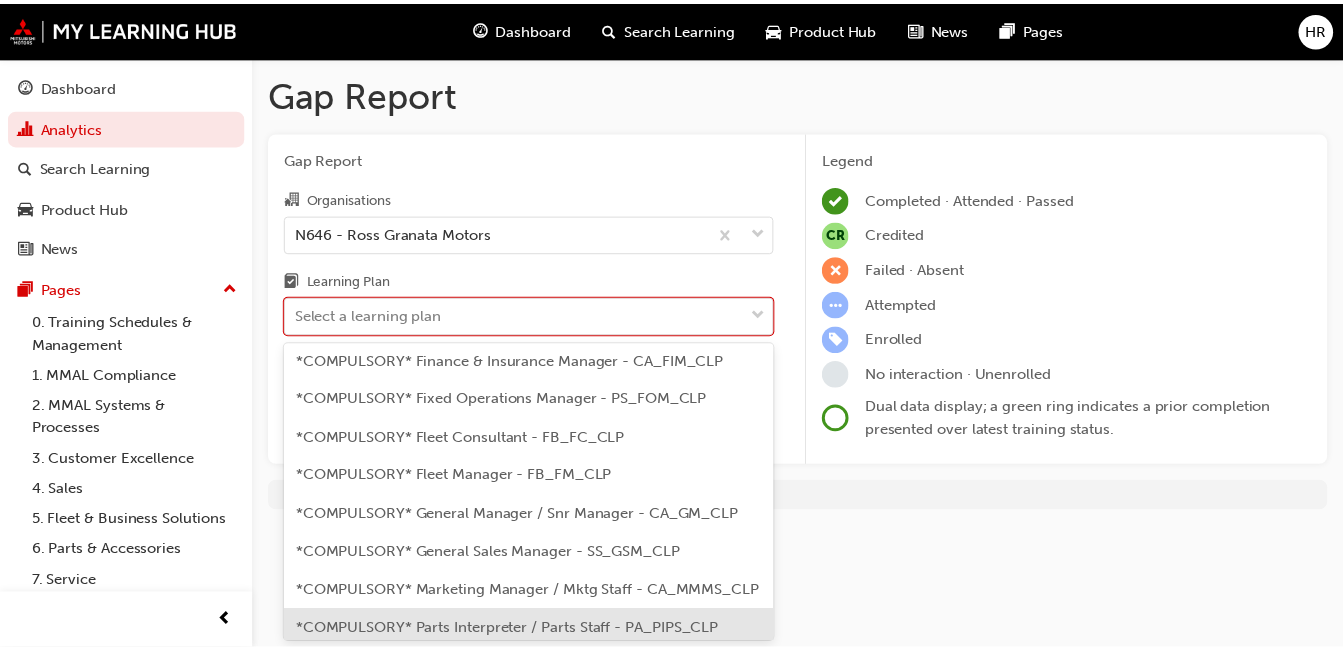scroll, scrollTop: 181, scrollLeft: 0, axis: vertical 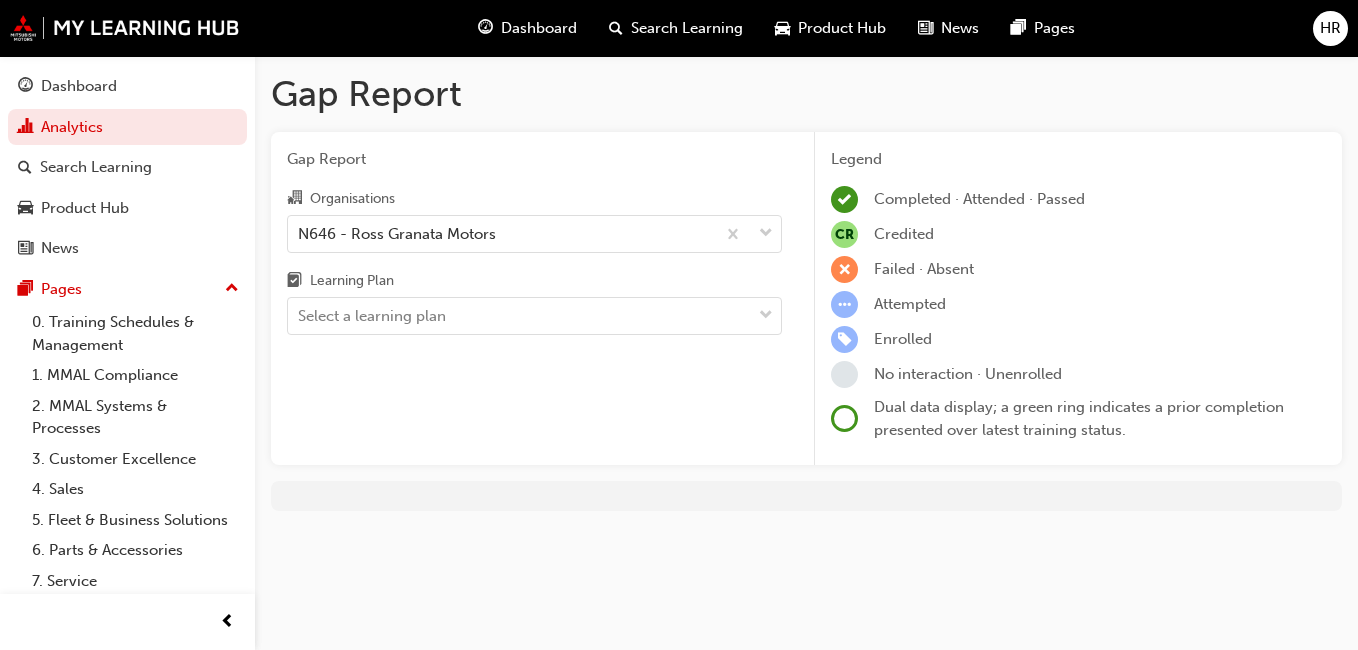 click at bounding box center [806, 496] 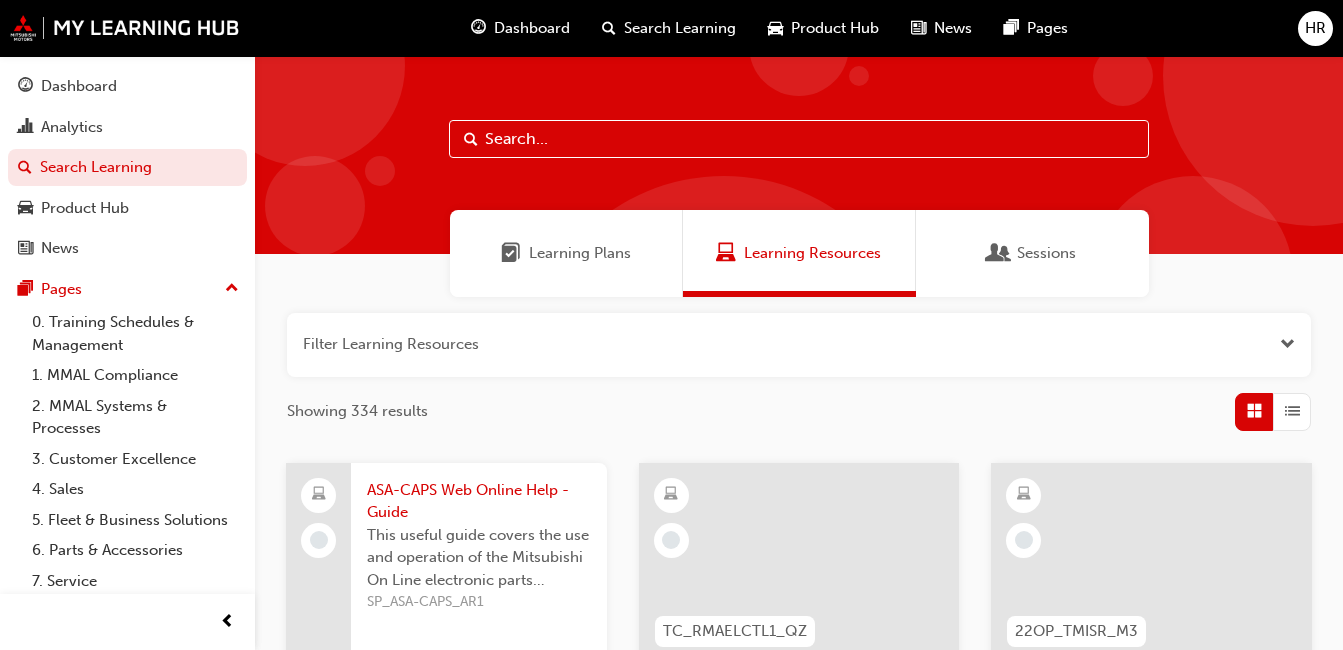 click on "Product Hub" at bounding box center [835, 28] 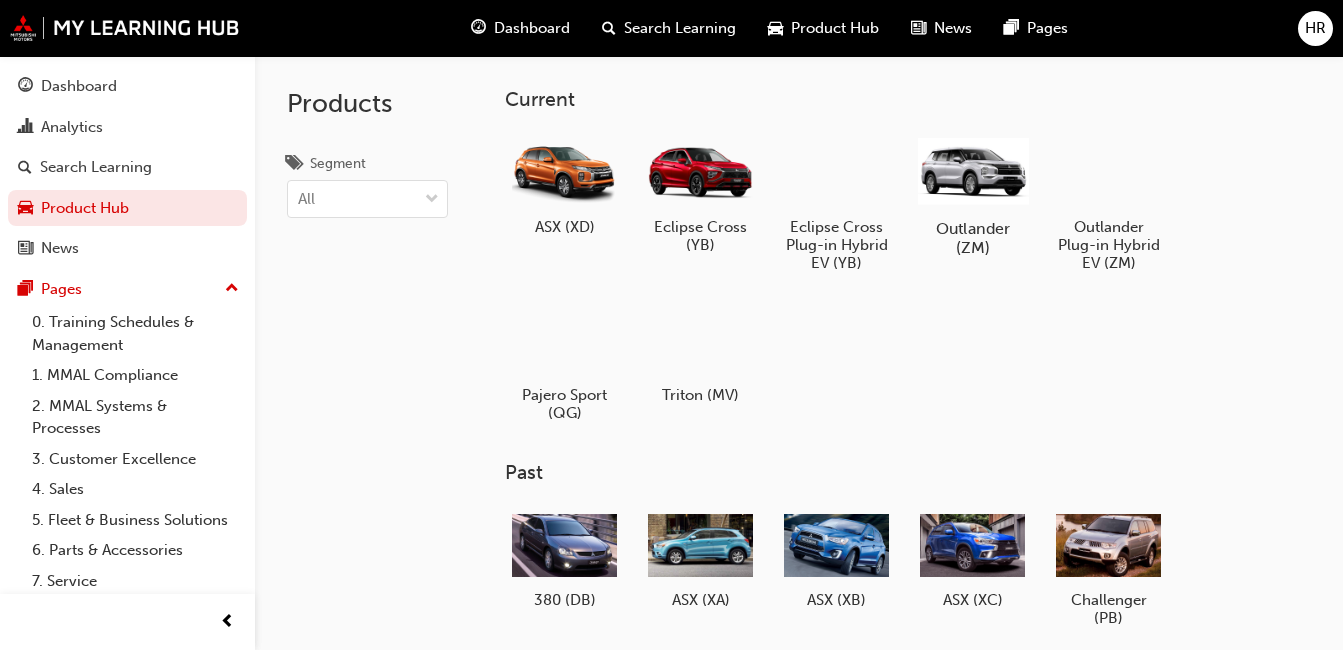 click at bounding box center (972, 170) 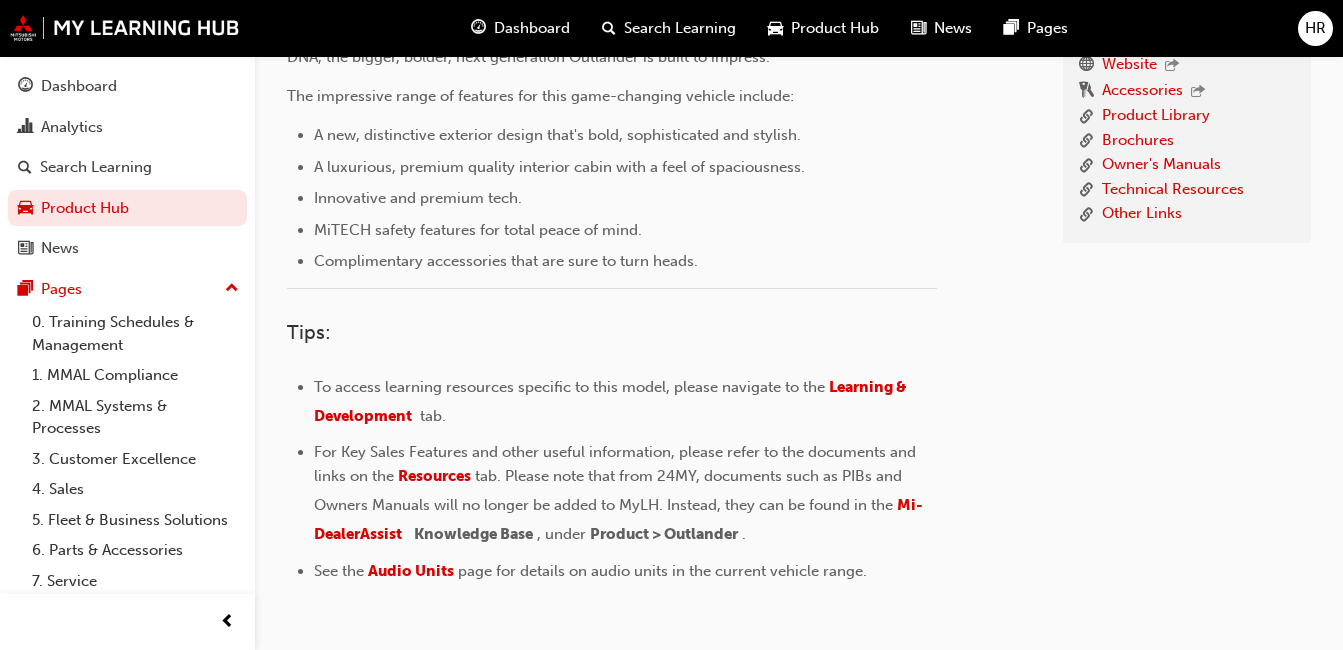 scroll, scrollTop: 699, scrollLeft: 0, axis: vertical 